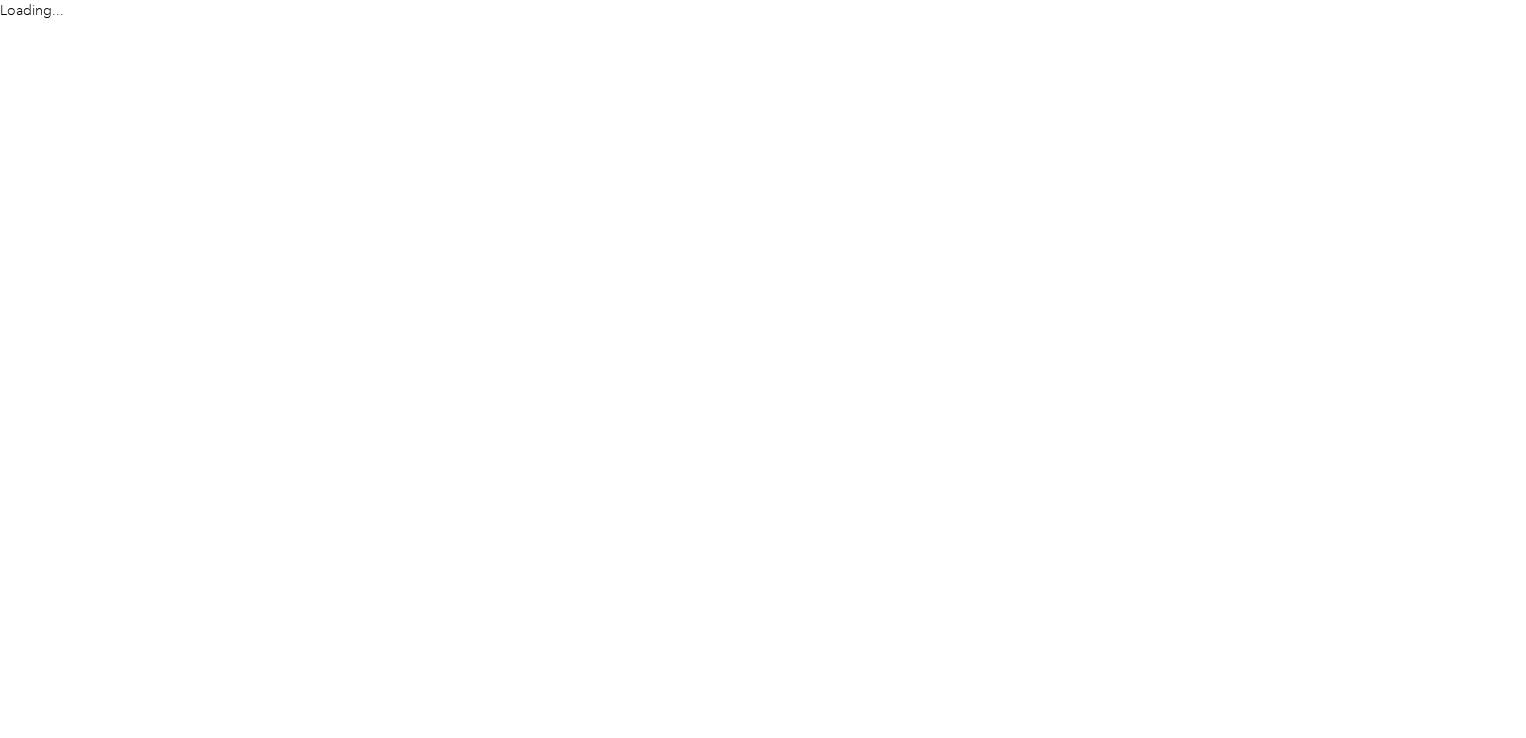 scroll, scrollTop: 0, scrollLeft: 0, axis: both 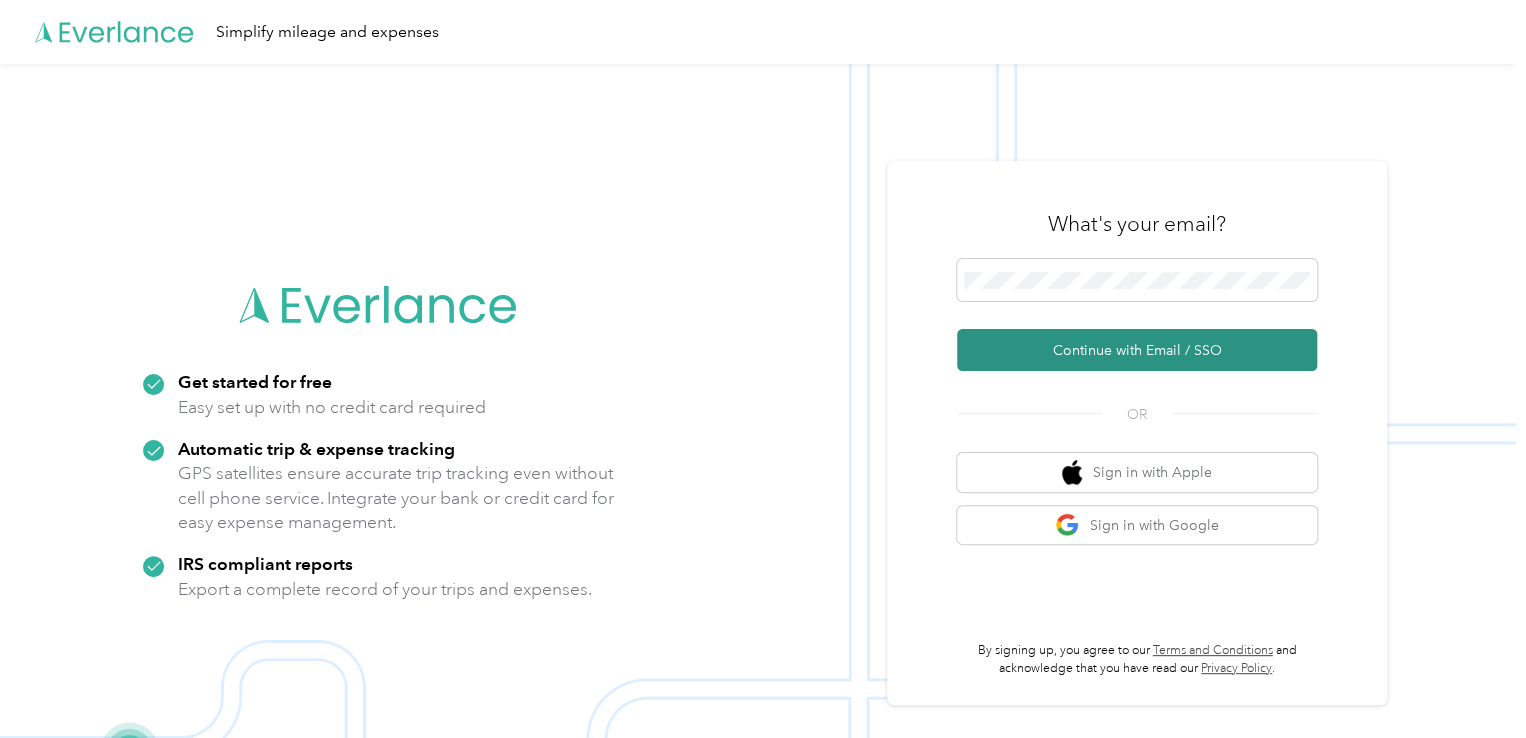 click on "Continue with Email / SSO" at bounding box center [1137, 350] 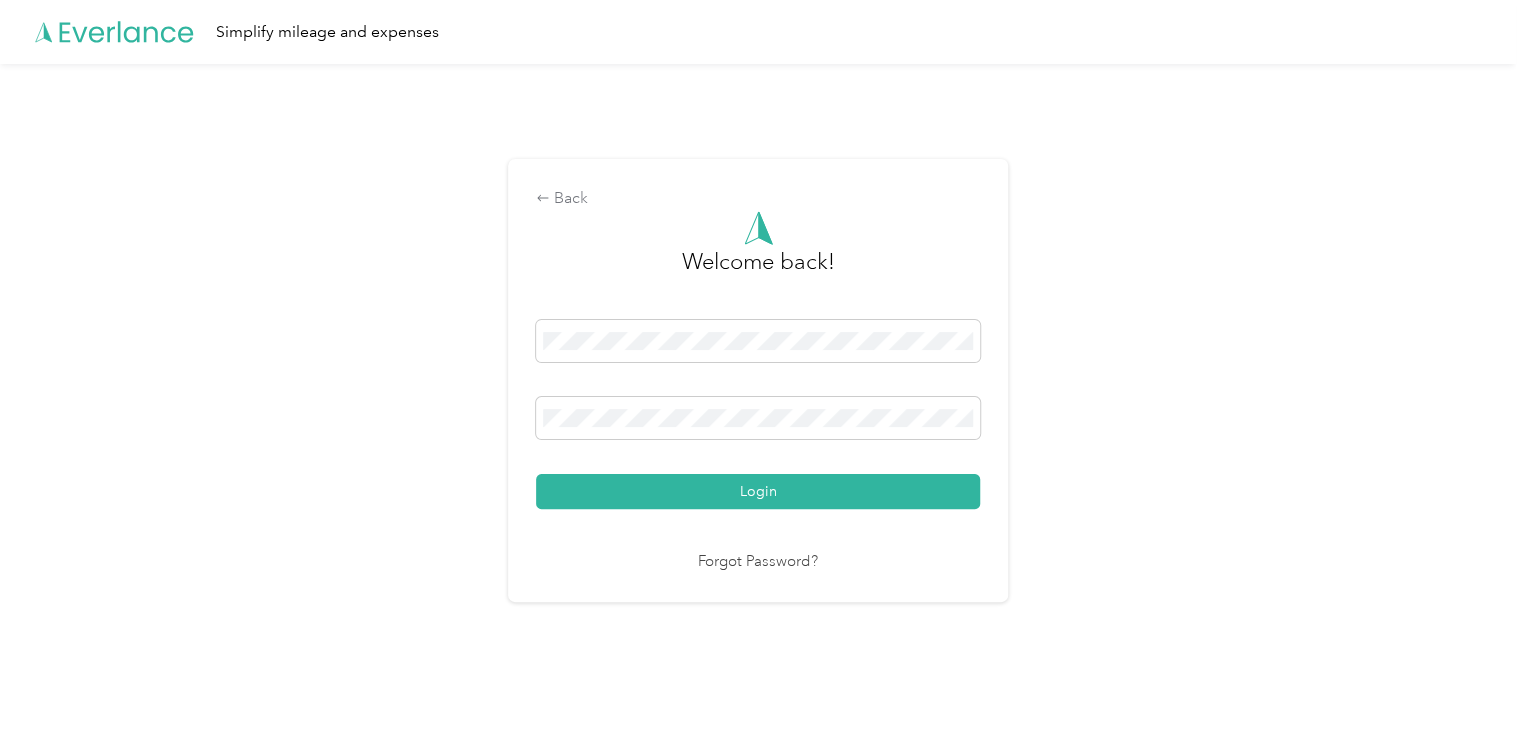 click on "Login" at bounding box center [758, 491] 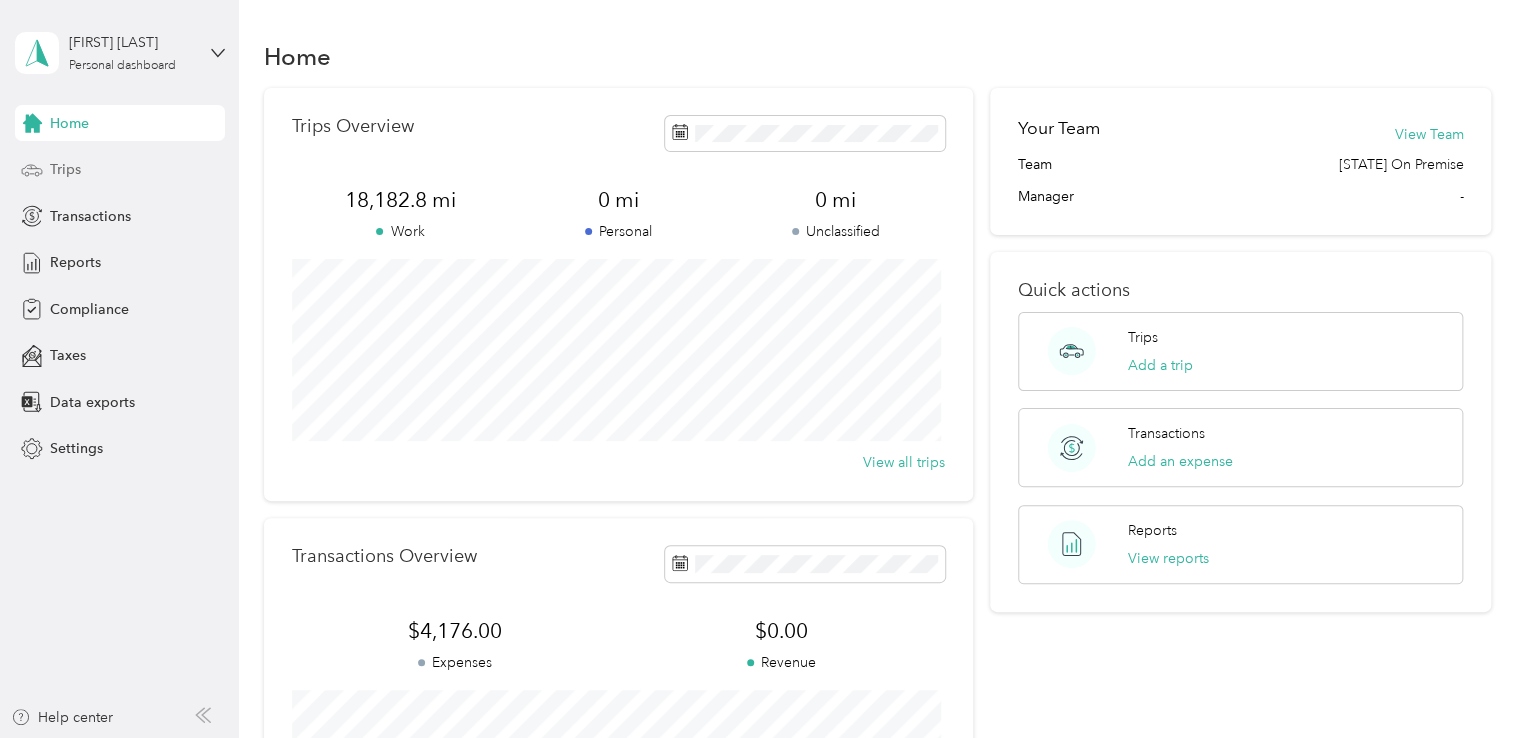 click on "Trips" at bounding box center (120, 170) 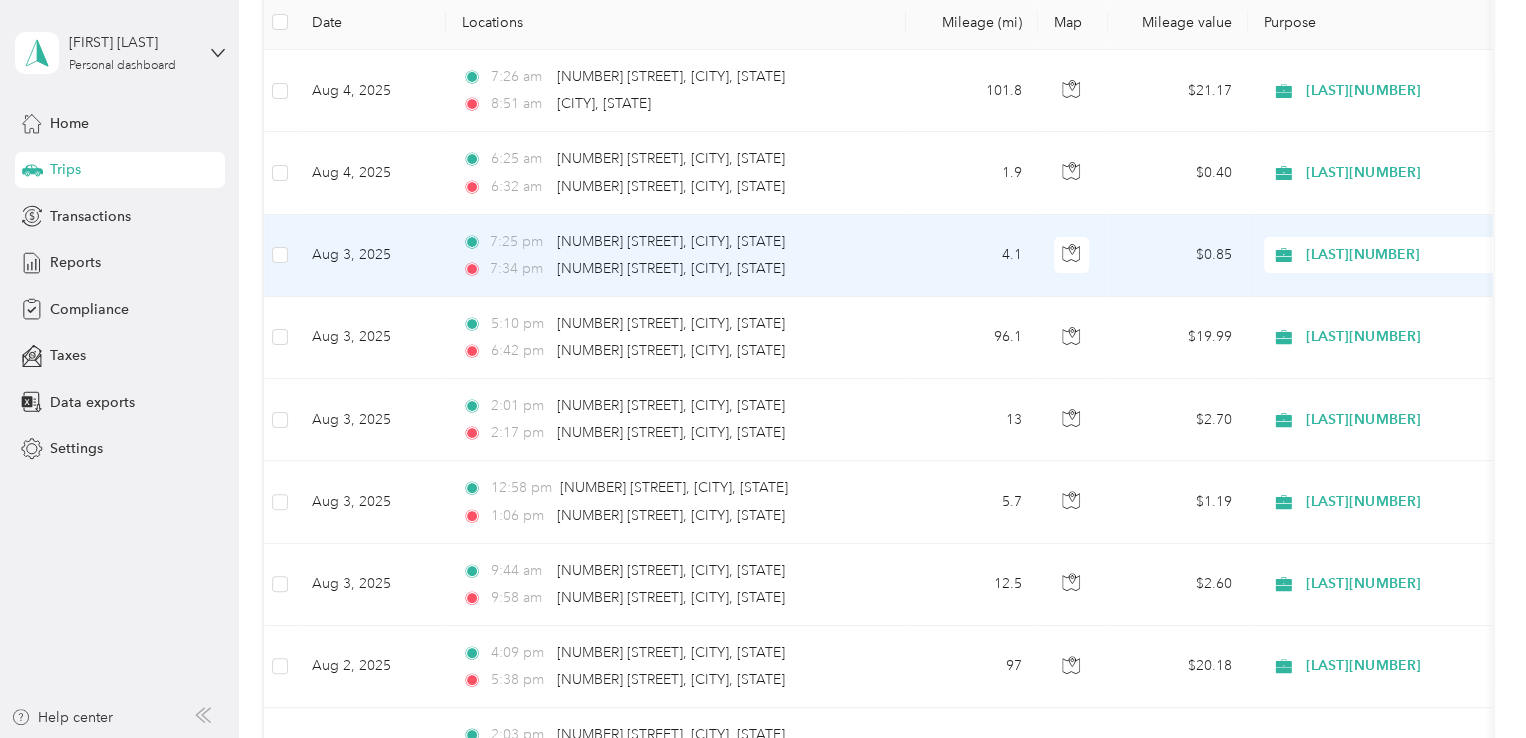 scroll, scrollTop: 300, scrollLeft: 0, axis: vertical 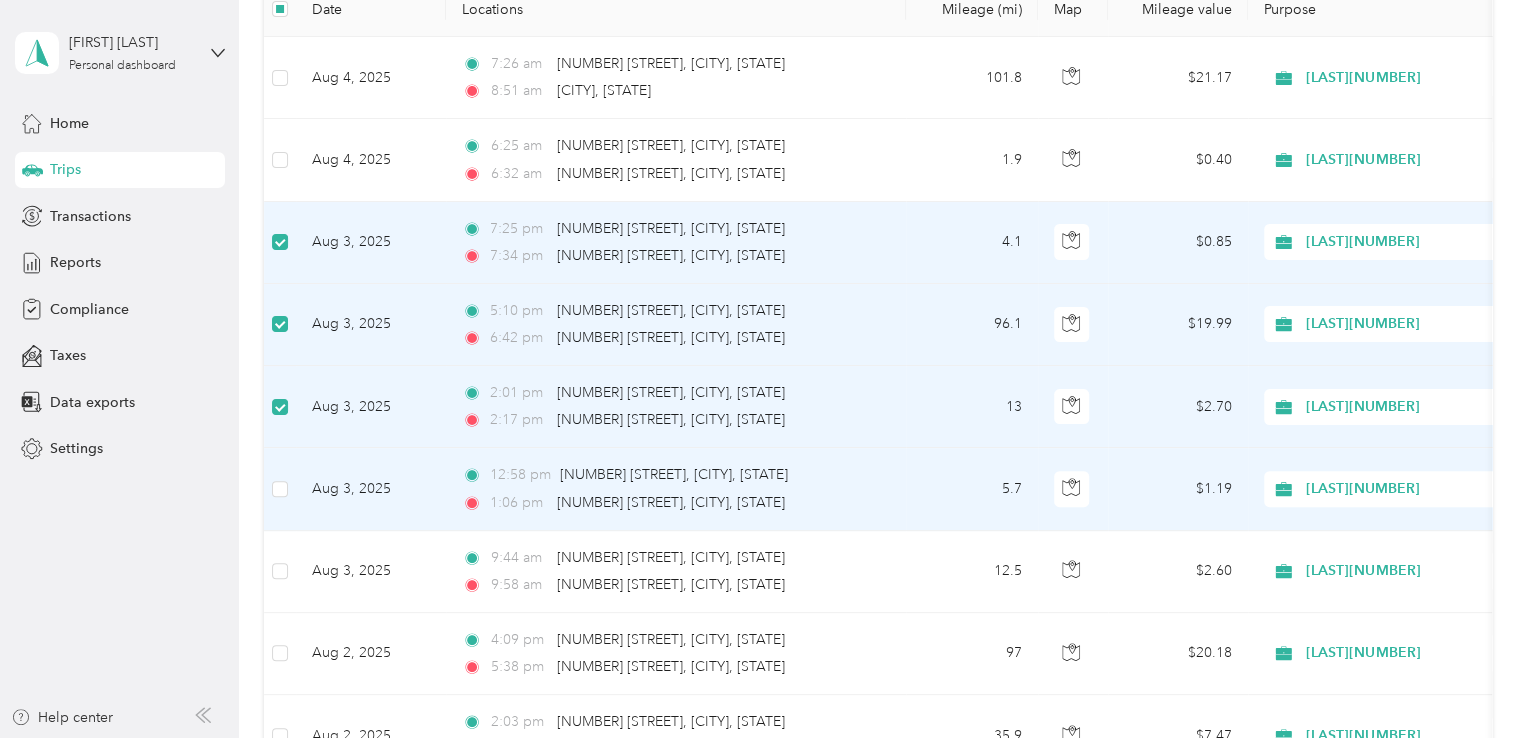 click at bounding box center [280, 489] 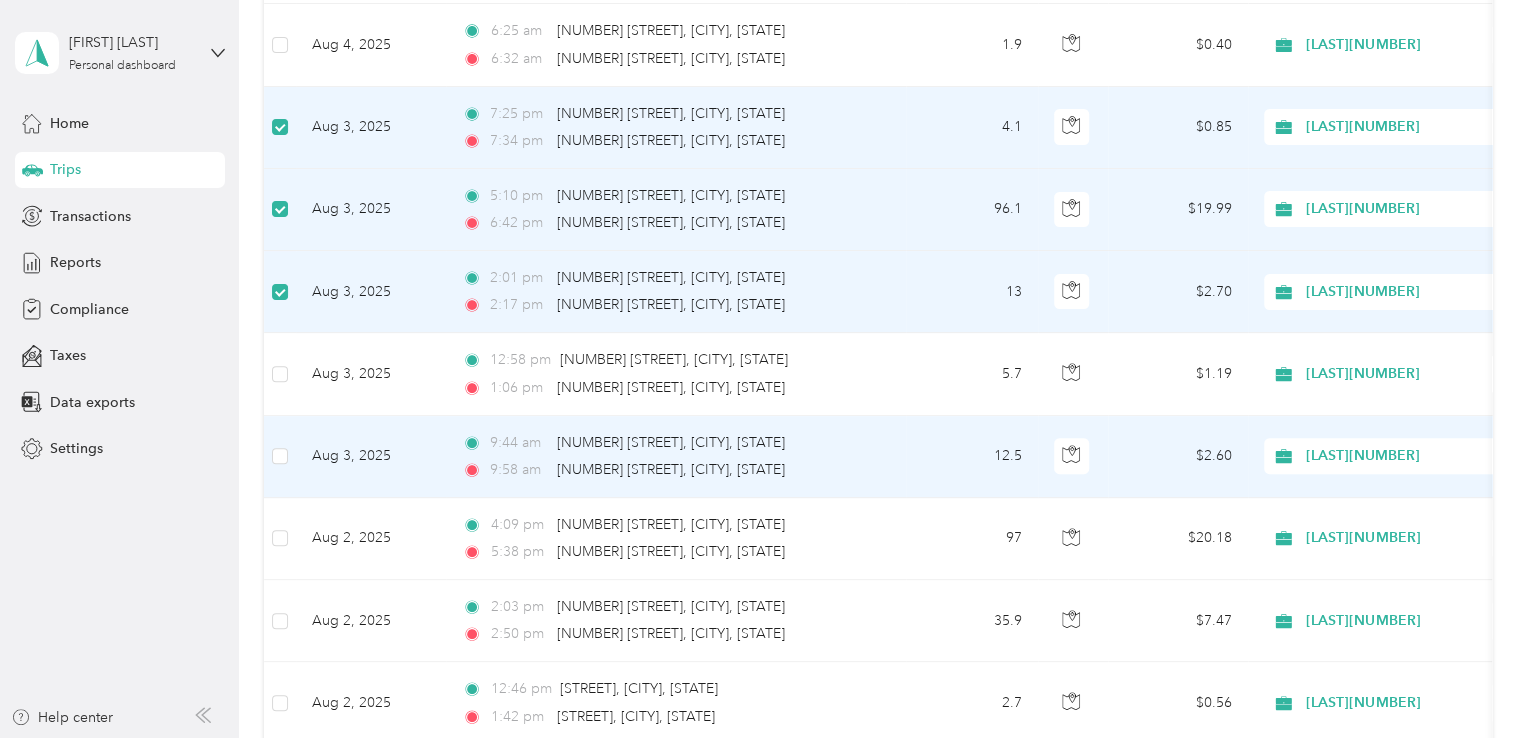 scroll, scrollTop: 598, scrollLeft: 0, axis: vertical 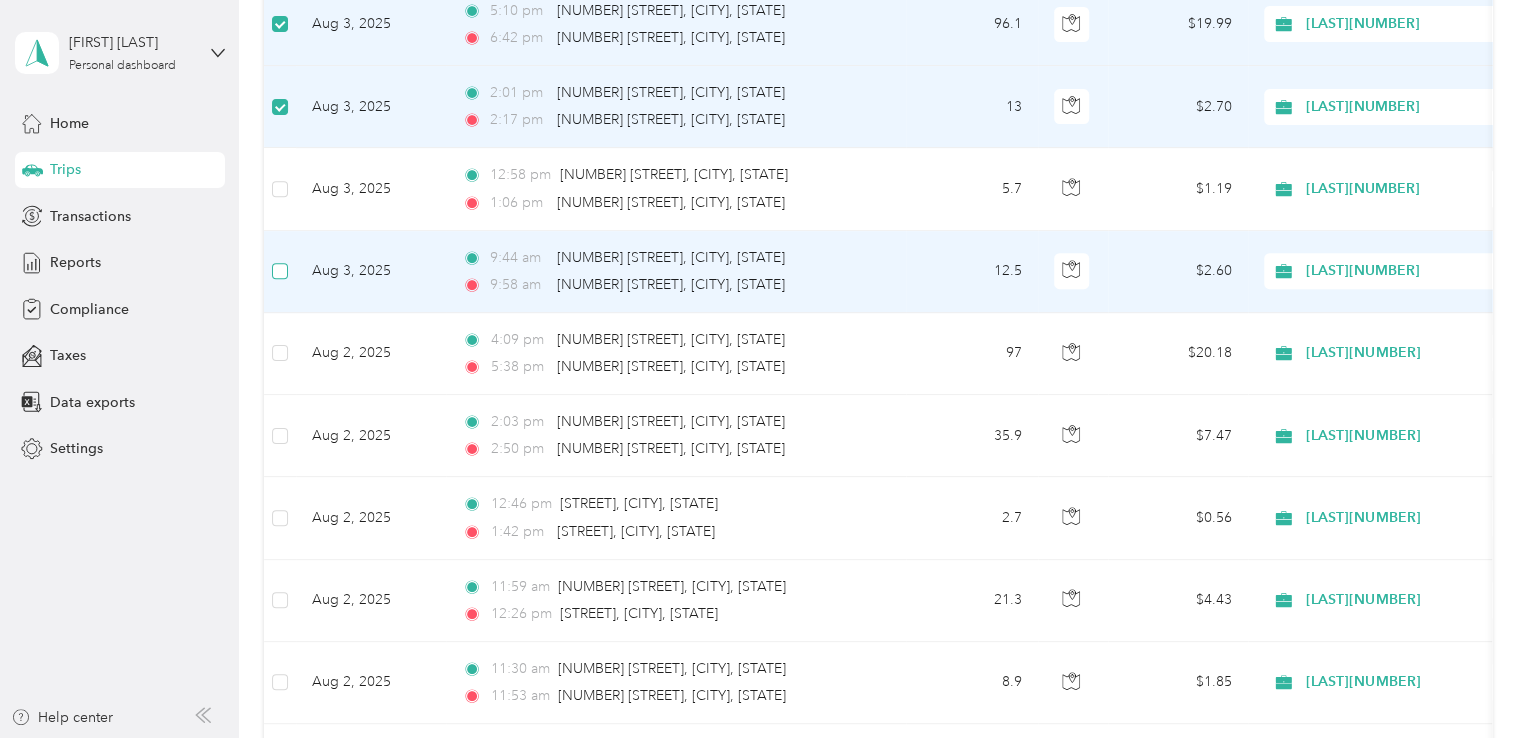 click at bounding box center (280, 271) 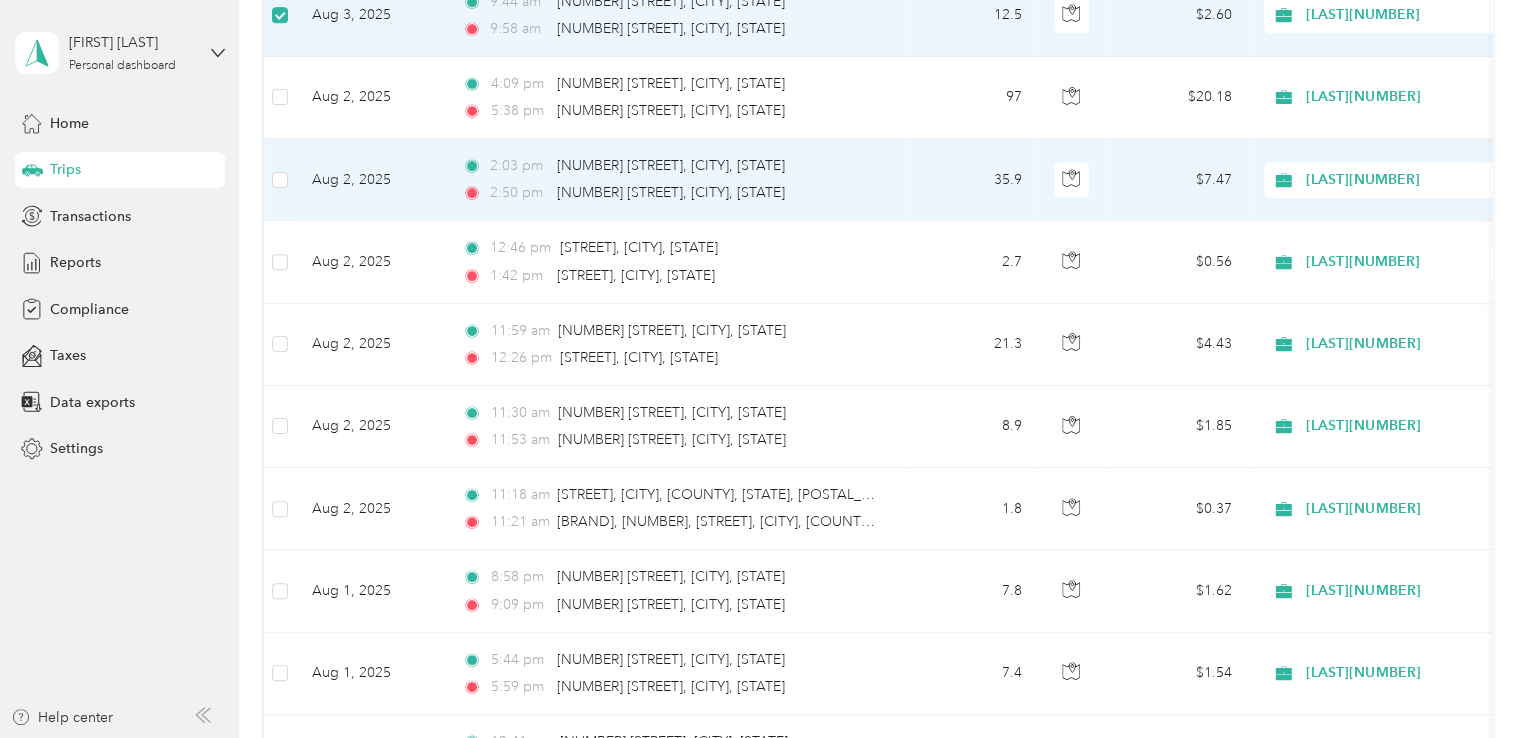 scroll, scrollTop: 898, scrollLeft: 0, axis: vertical 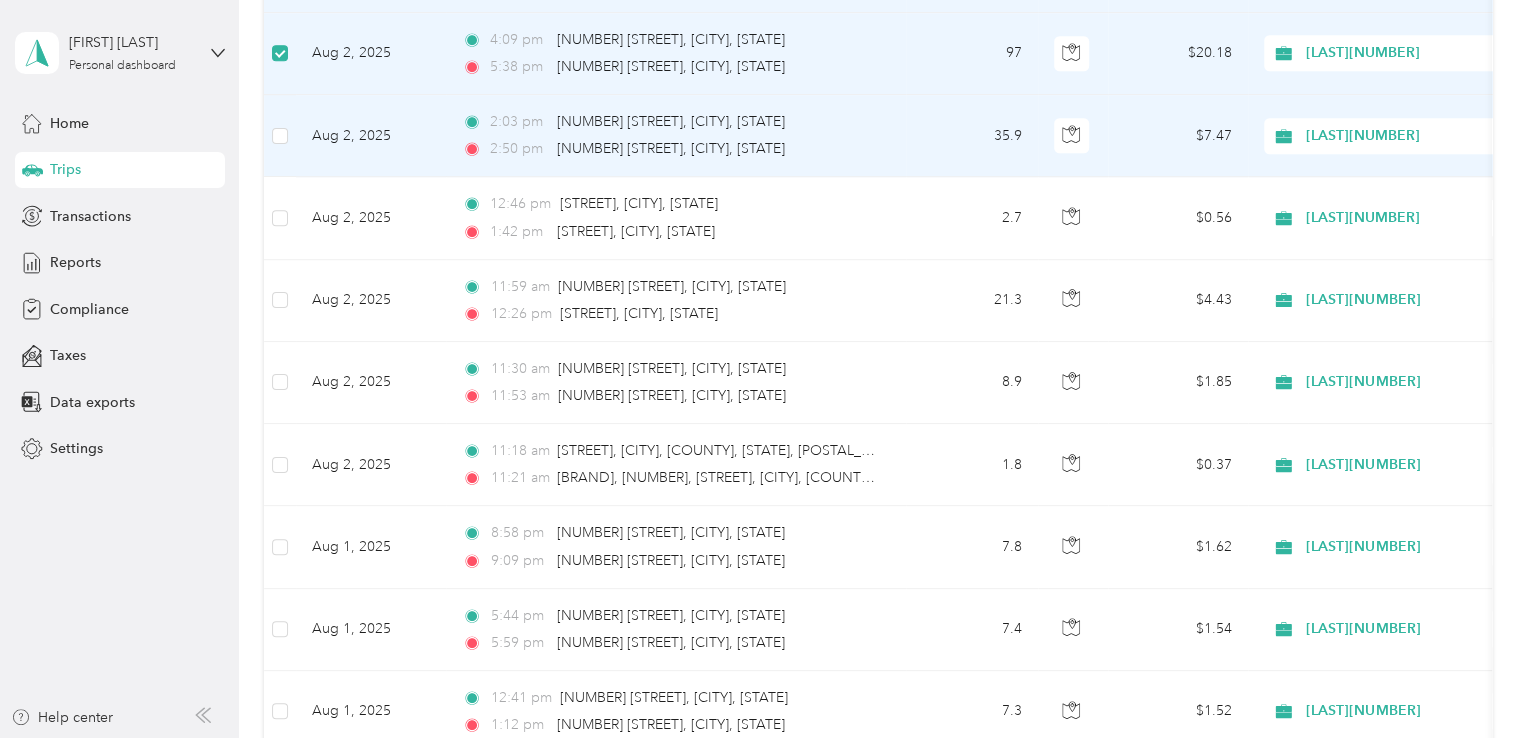 click at bounding box center [280, 136] 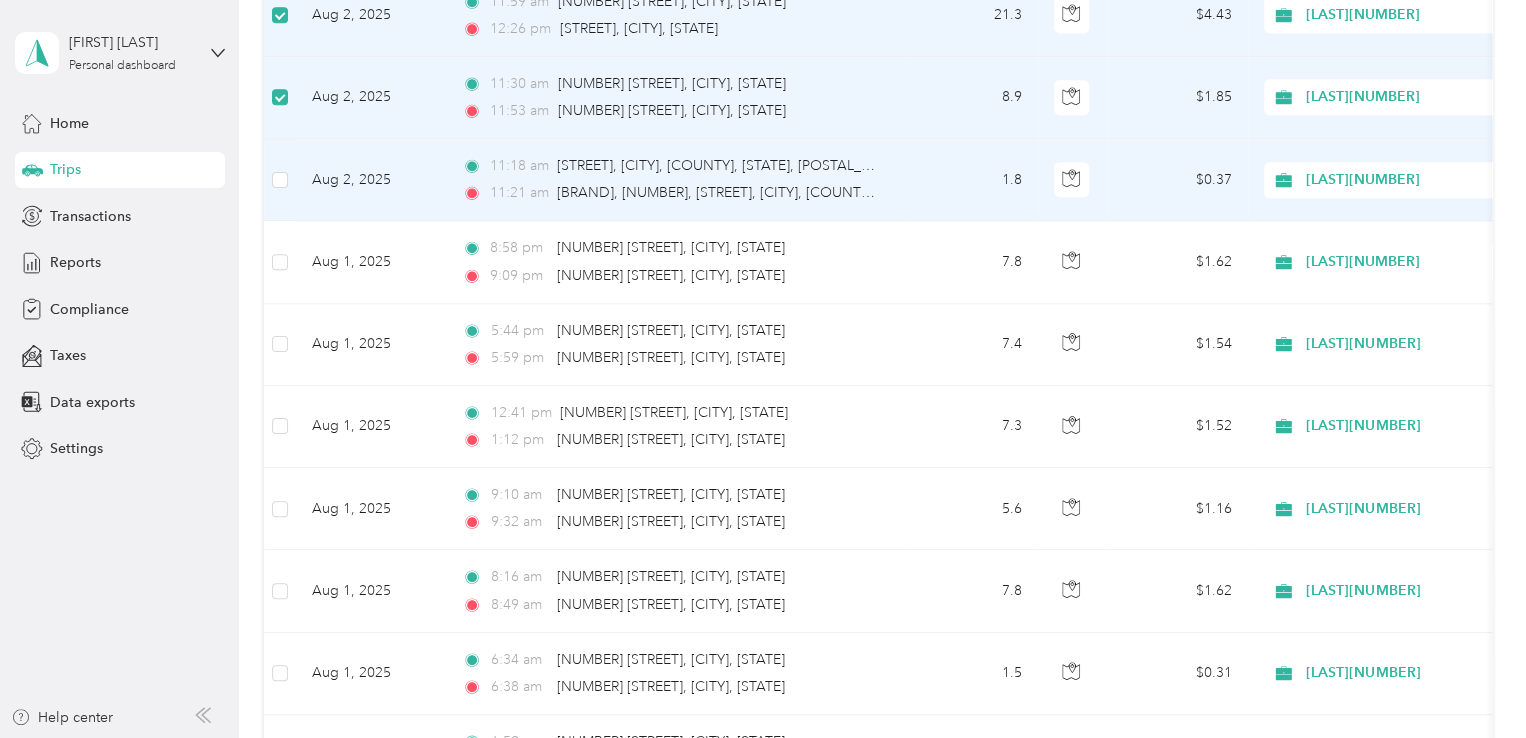 scroll, scrollTop: 1198, scrollLeft: 0, axis: vertical 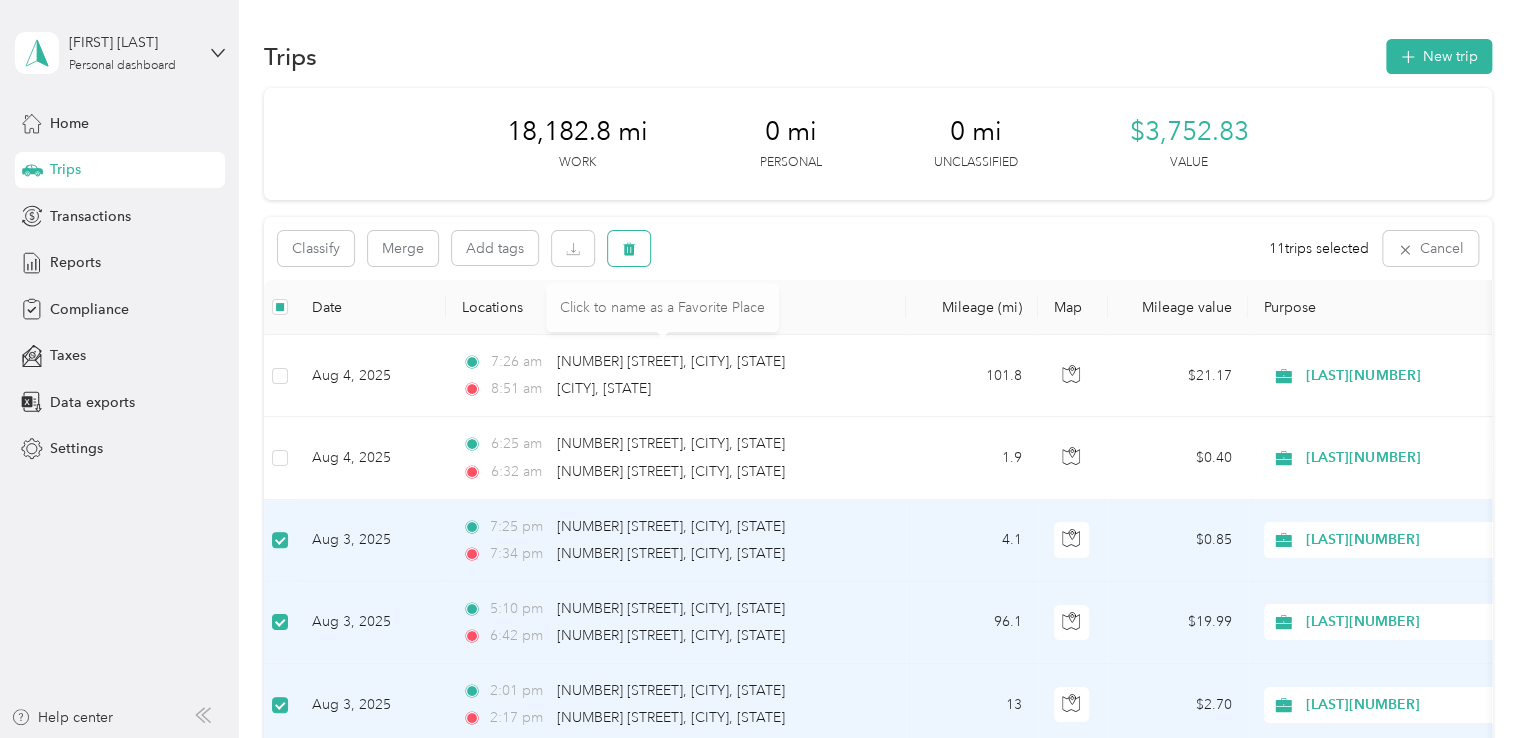 click 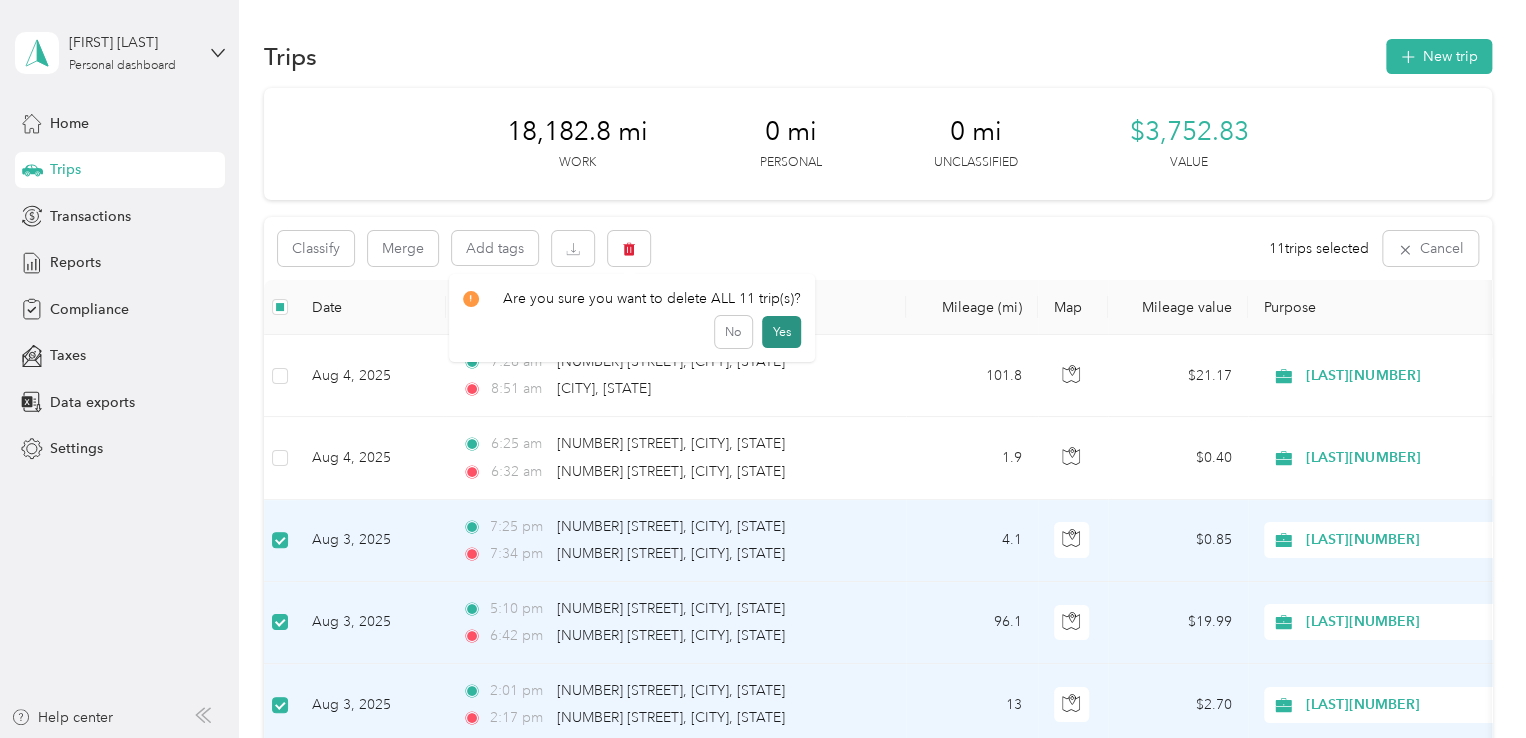 click on "Yes" at bounding box center [781, 332] 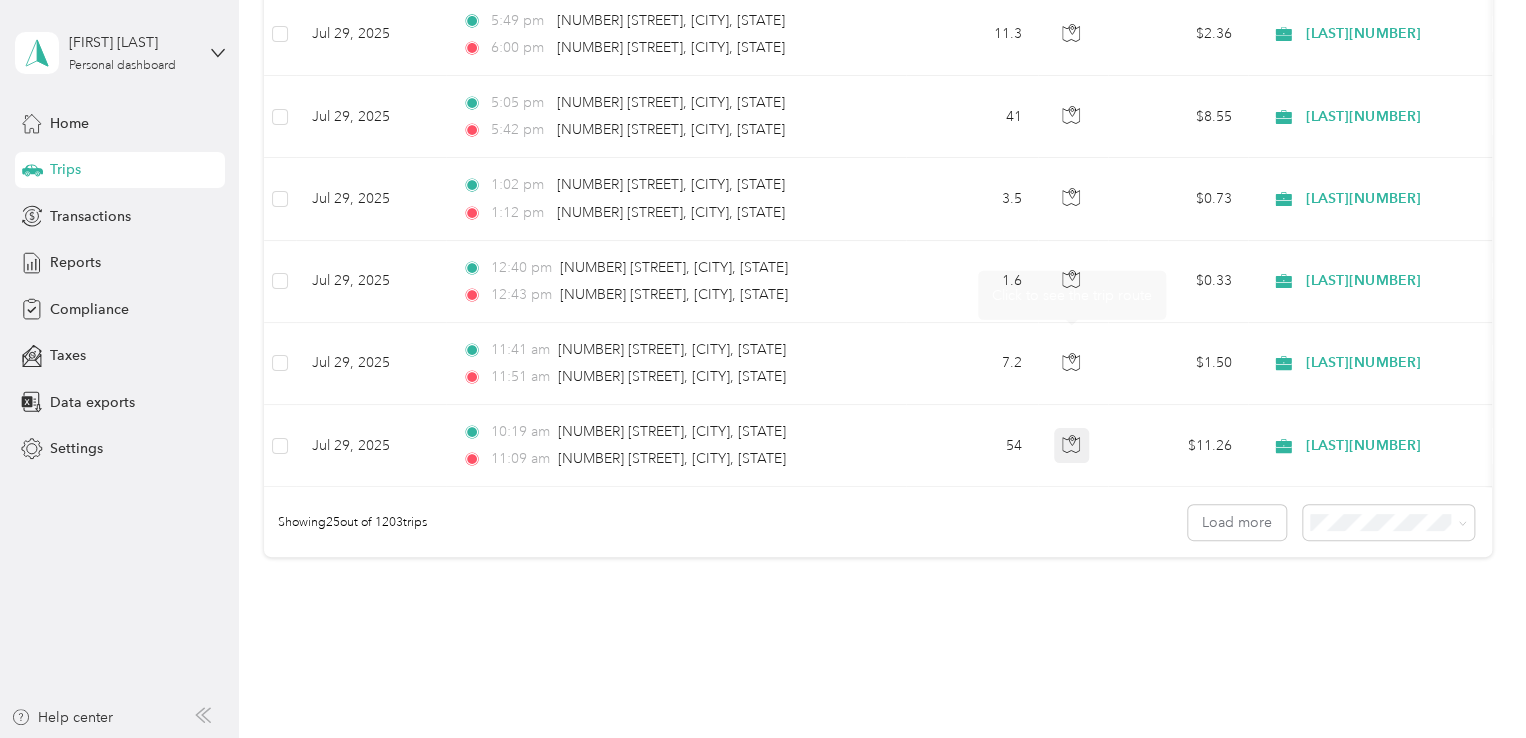 scroll, scrollTop: 2012, scrollLeft: 0, axis: vertical 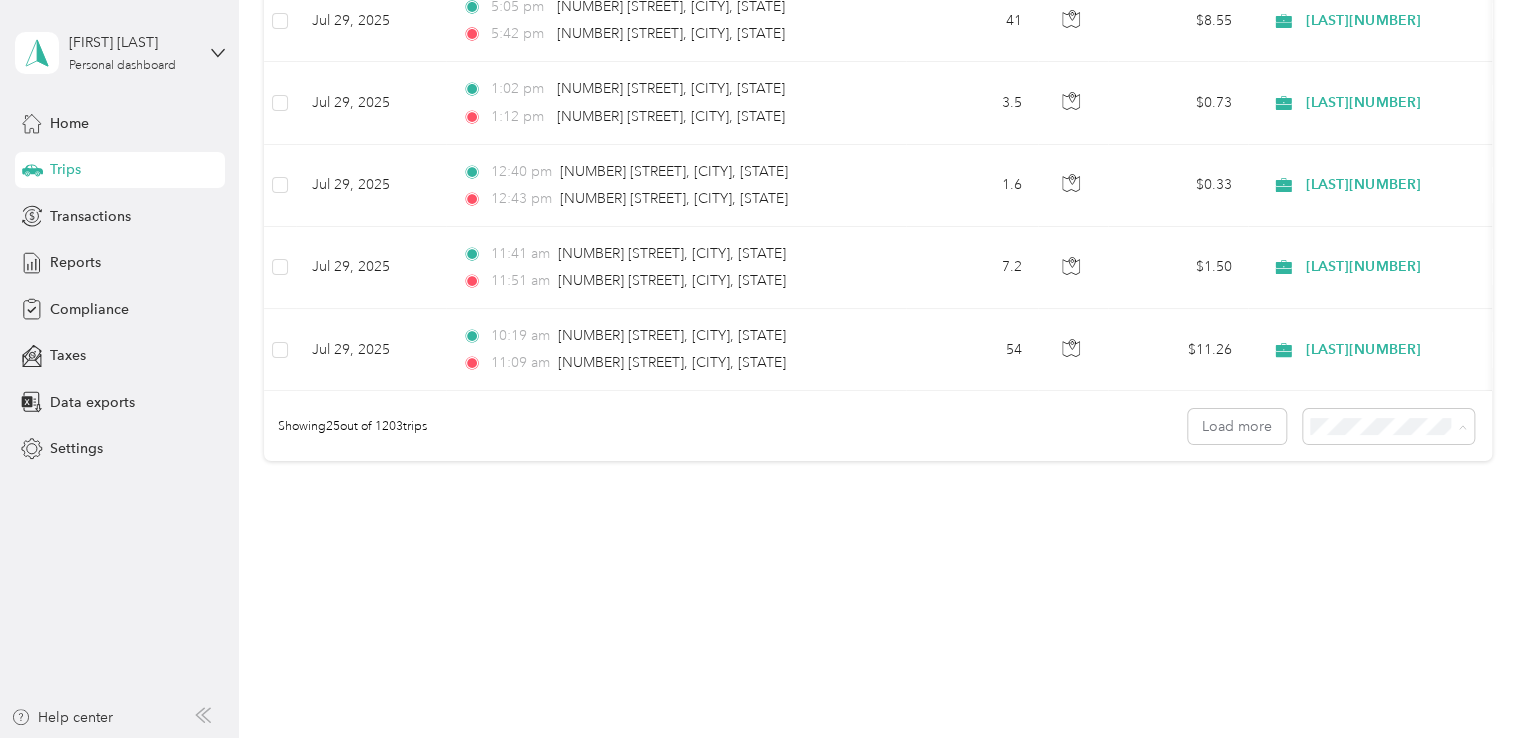 click on "100 per load" at bounding box center [1383, 532] 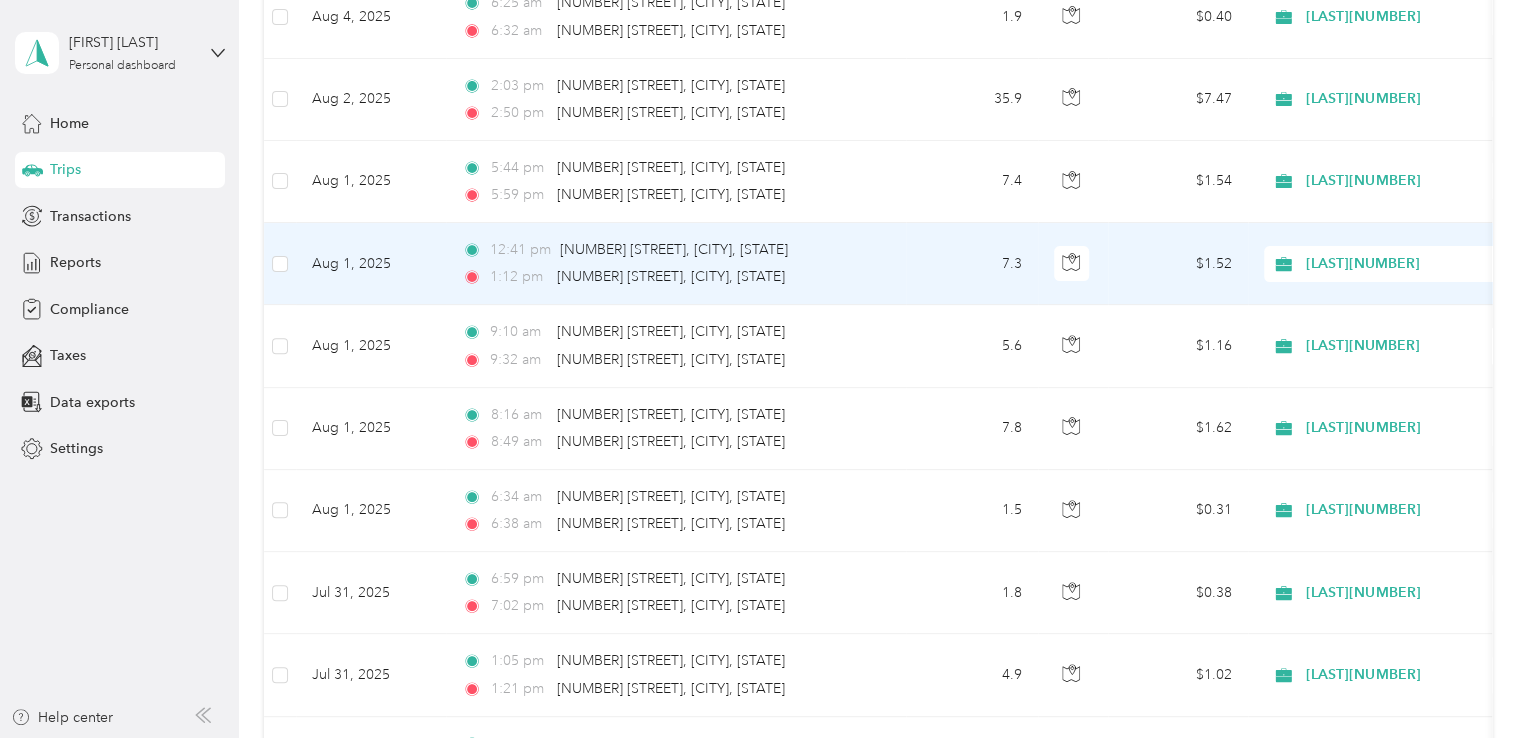 scroll, scrollTop: 412, scrollLeft: 0, axis: vertical 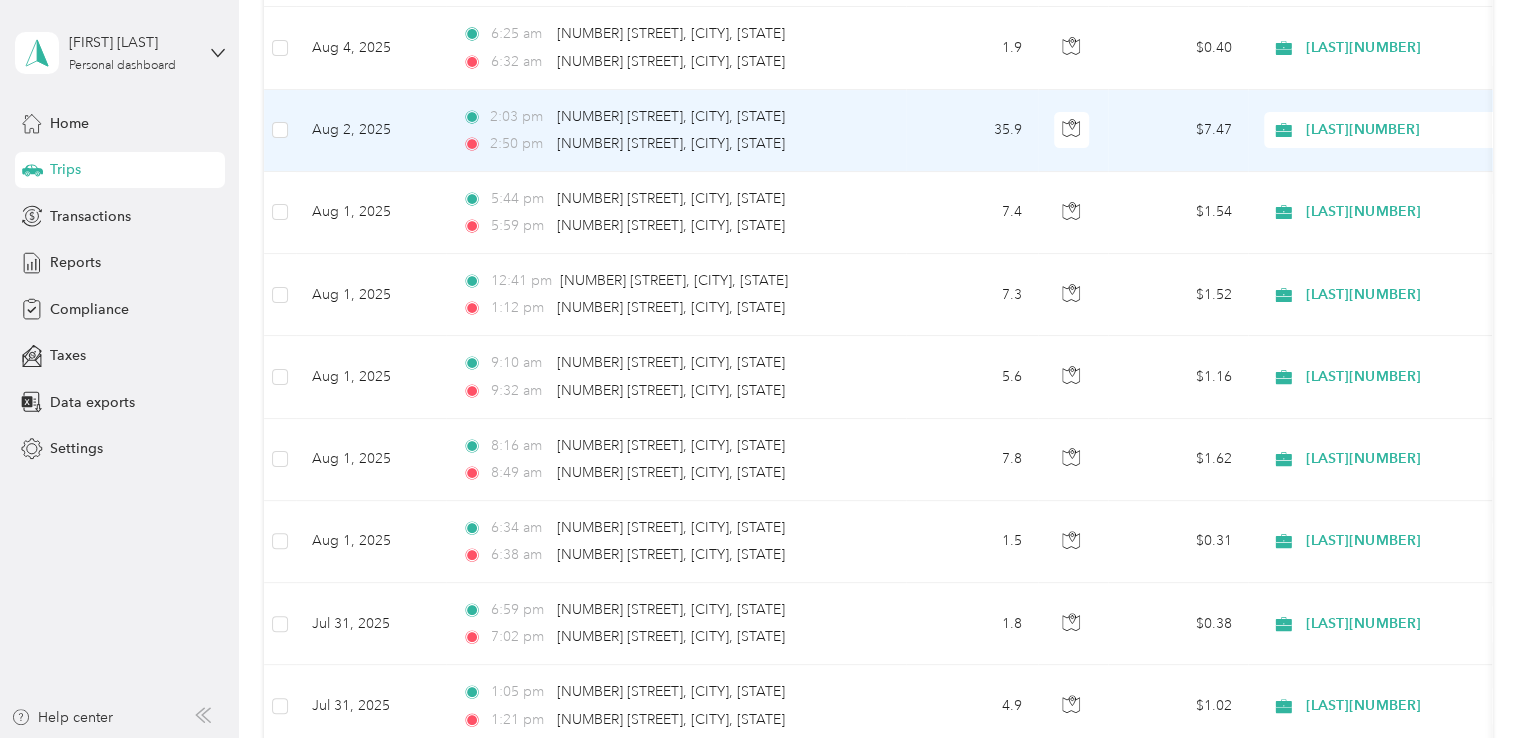 click on "Aug 2, 2025" at bounding box center [371, 131] 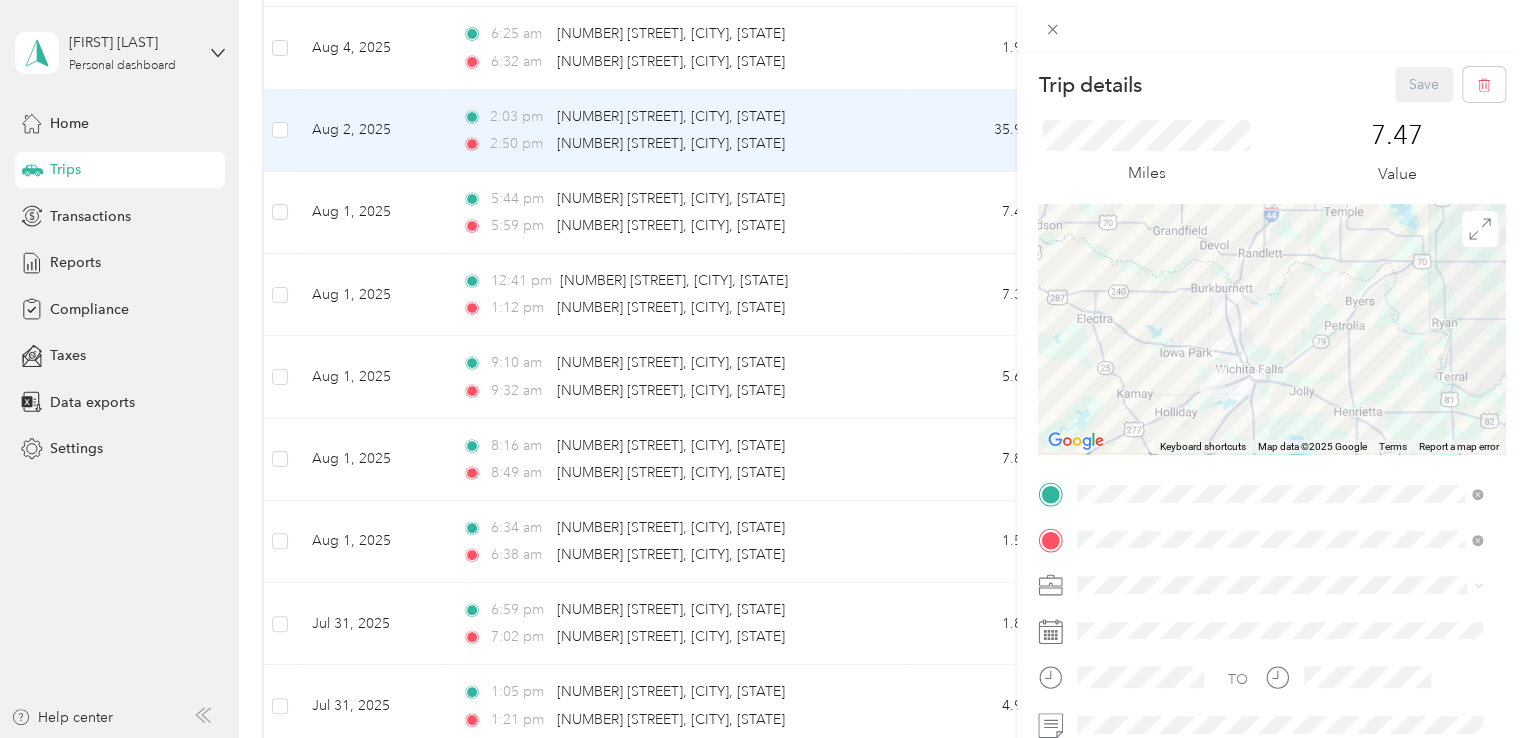 click on "Trip details Save This trip cannot be edited because it is either under review, approved, or paid. Contact your Team Manager to edit it. Miles 7.47 Value  ← Move left → Move right ↑ Move up ↓ Move down + Zoom in - Zoom out Home Jump left by 75% End Jump right by 75% Page Up Jump up by 75% Page Down Jump down by 75% Keyboard shortcuts Map Data Map data ©2025 Google Map data ©2025 Google 20 km  Click to toggle between metric and imperial units Terms Report a map error TO Add photo" at bounding box center (763, 369) 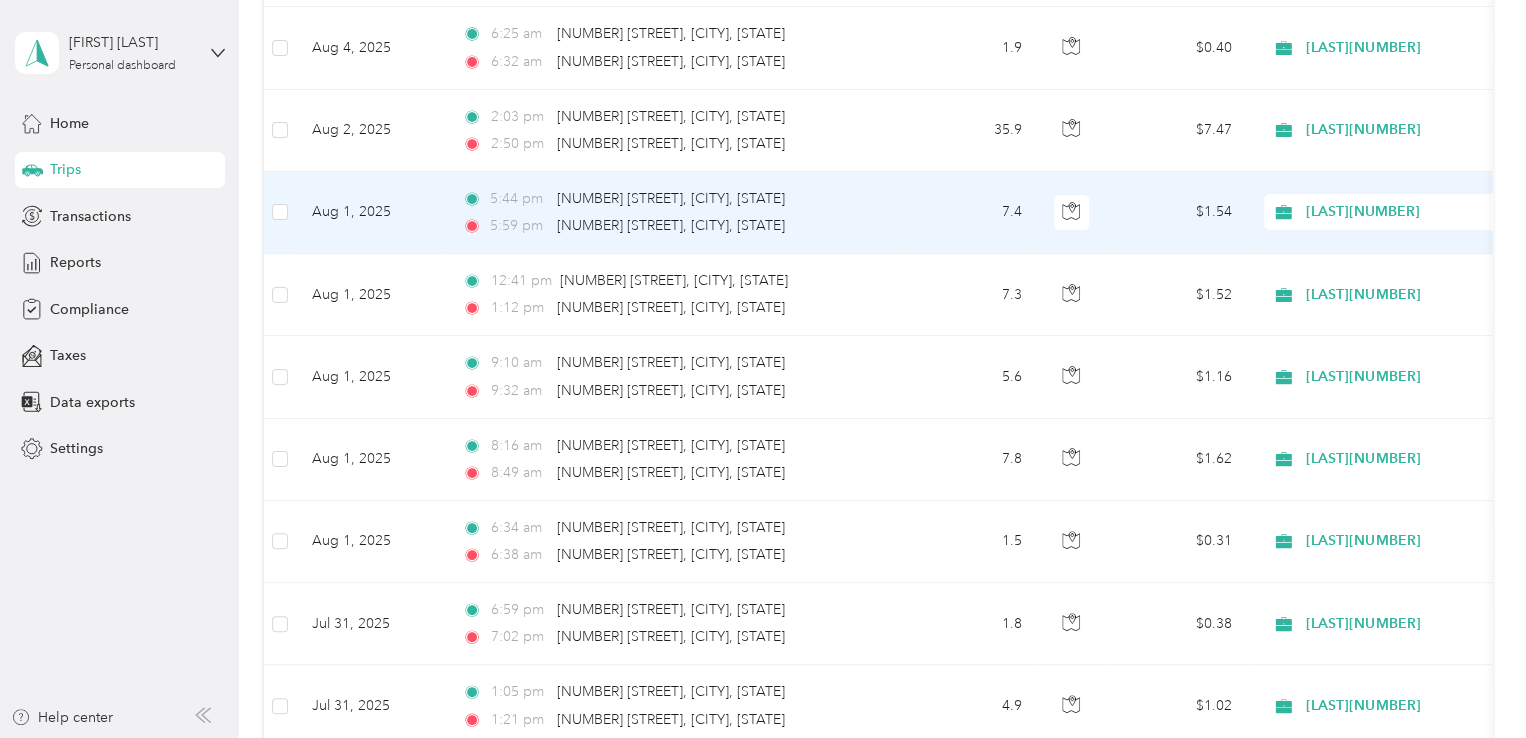 scroll, scrollTop: 112, scrollLeft: 0, axis: vertical 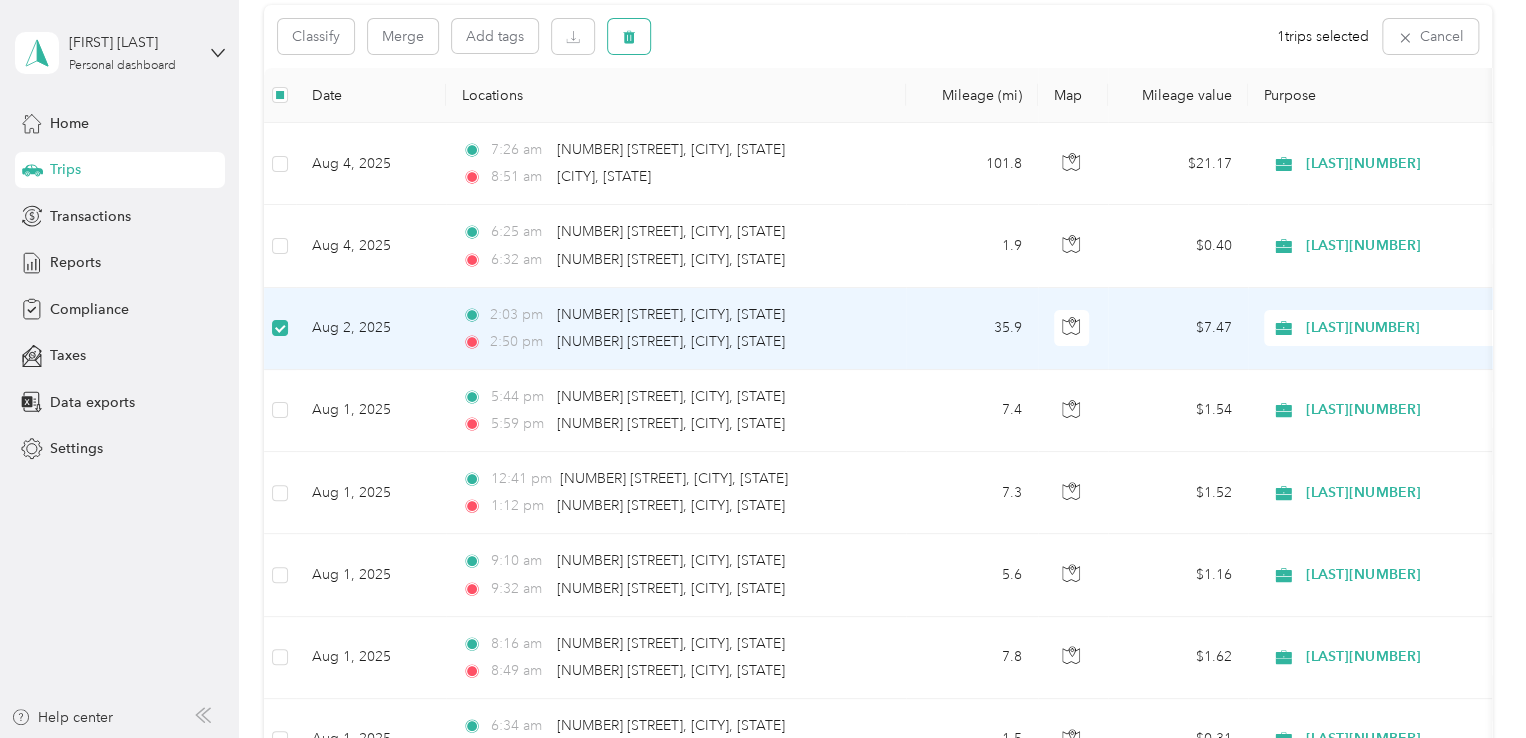 click 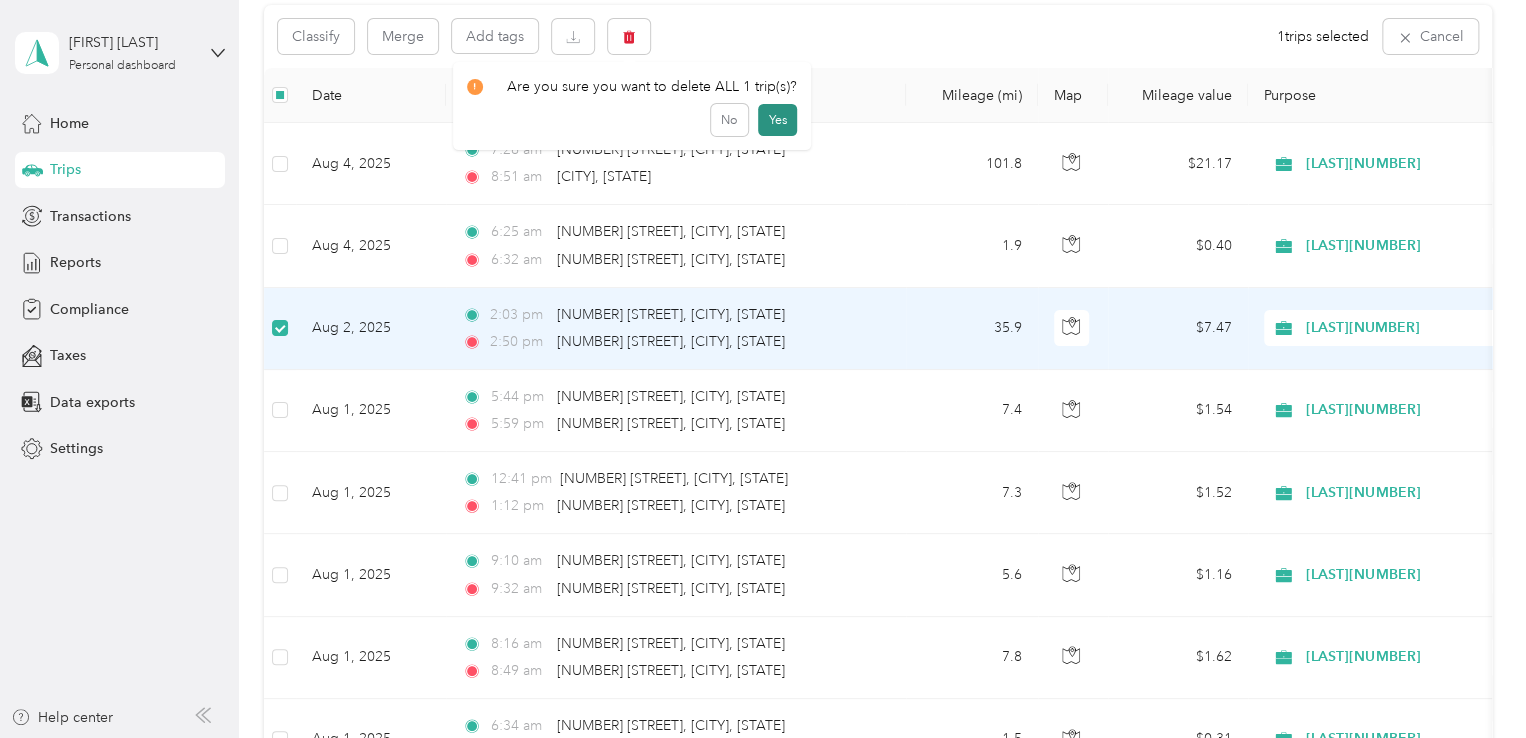click on "Yes" at bounding box center [777, 120] 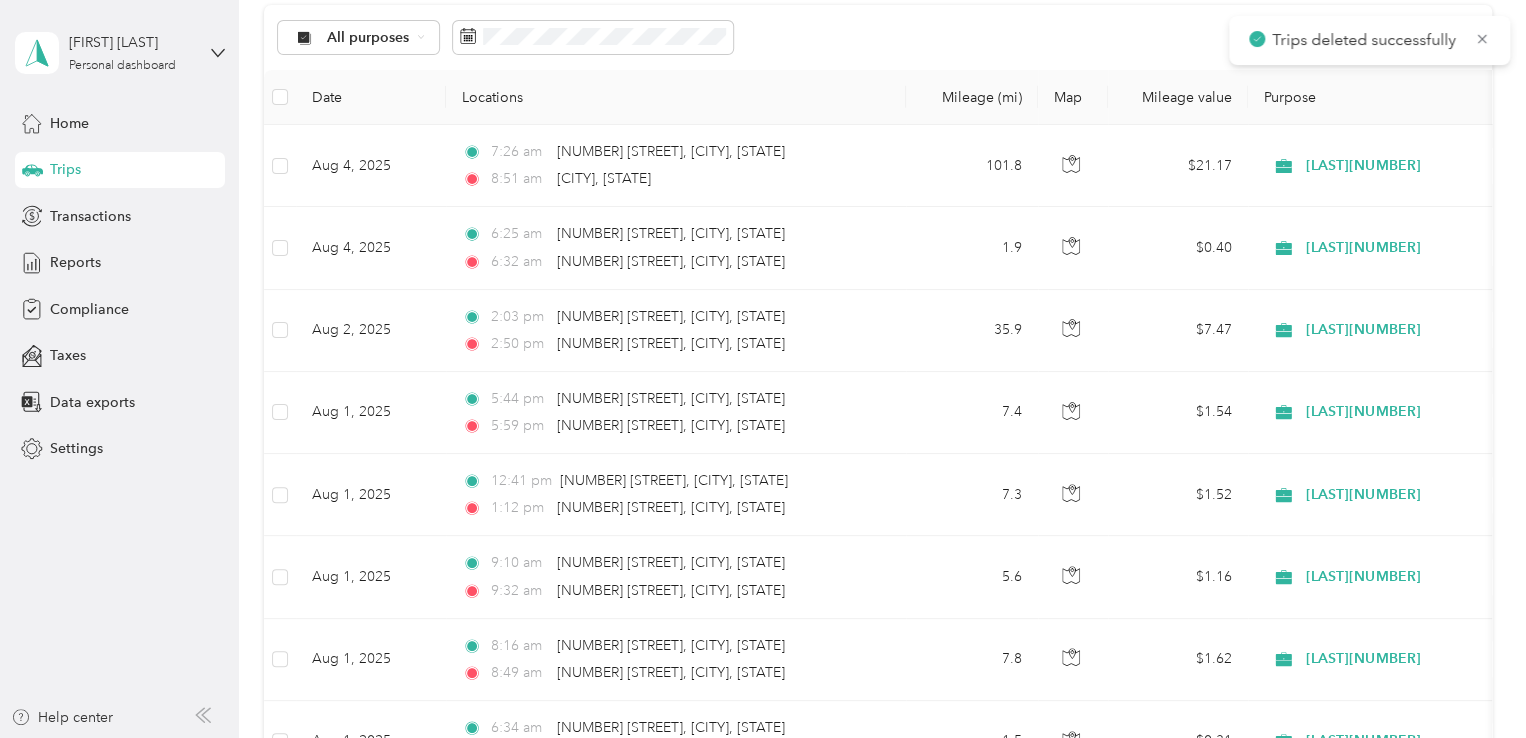 scroll, scrollTop: 213, scrollLeft: 0, axis: vertical 